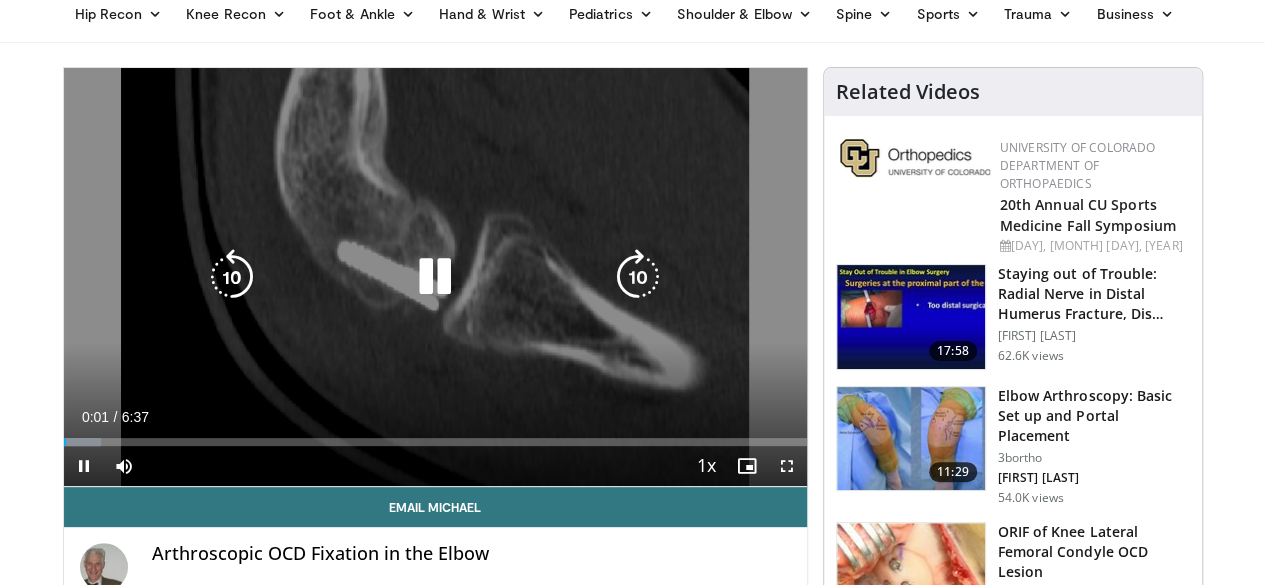 scroll, scrollTop: 54, scrollLeft: 0, axis: vertical 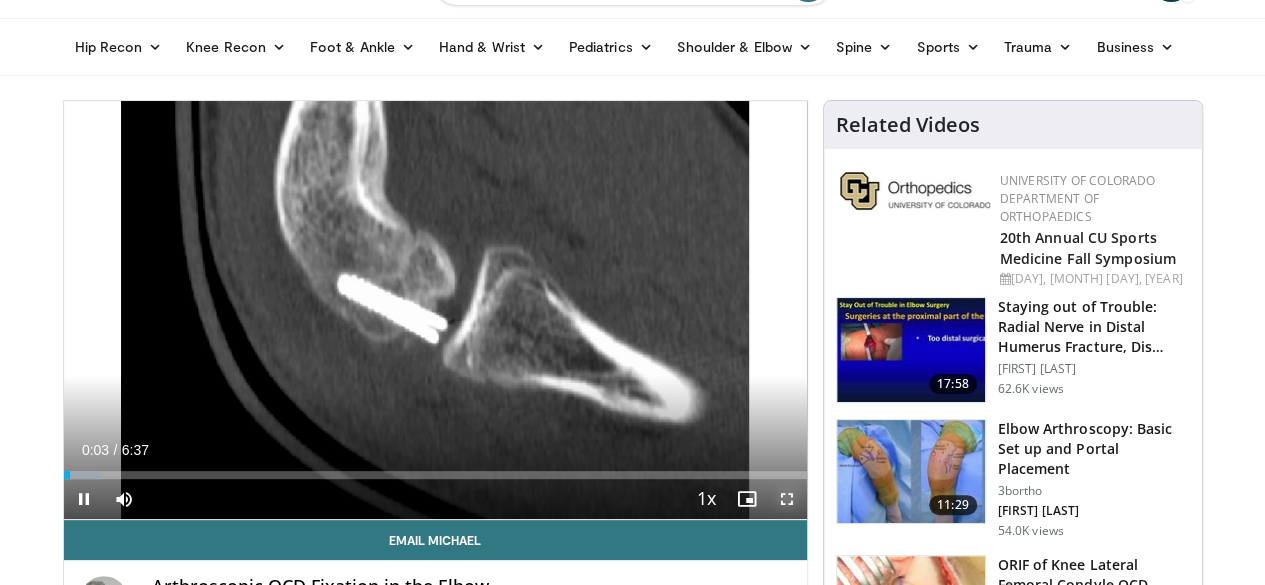 click at bounding box center (787, 499) 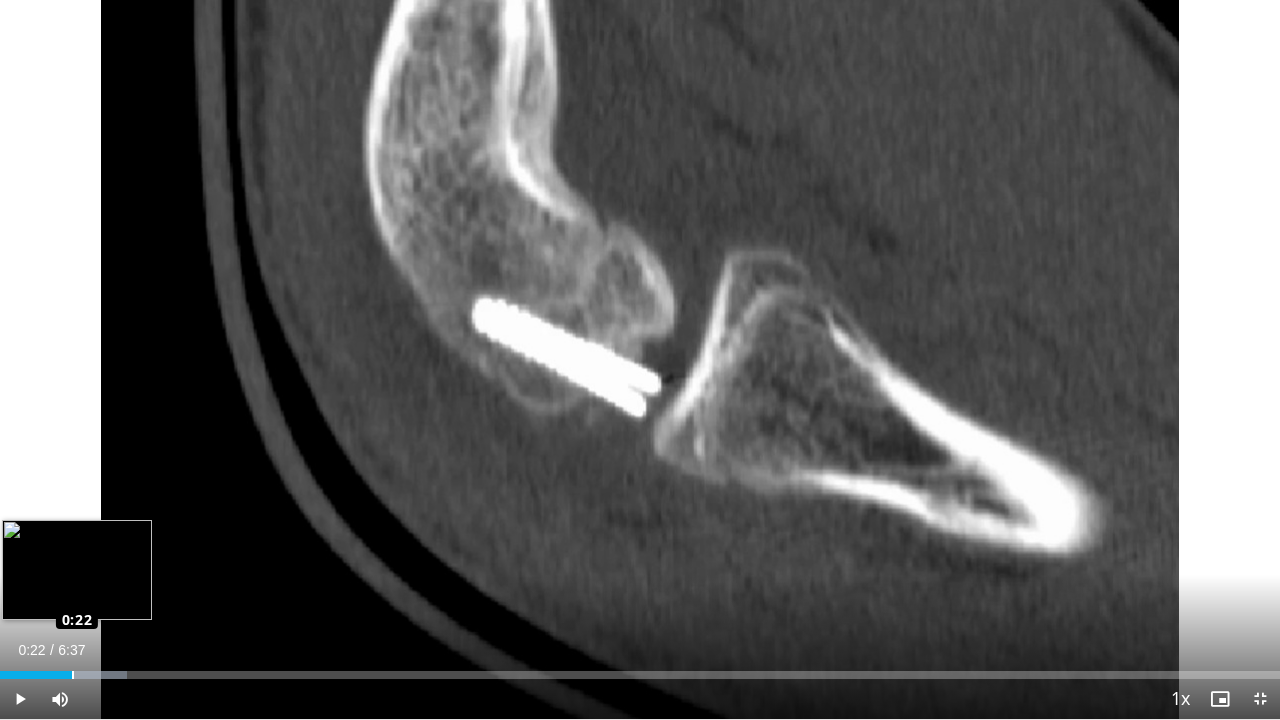 click on "Loaded : 9.96% 0:05 0:22" at bounding box center (640, 669) 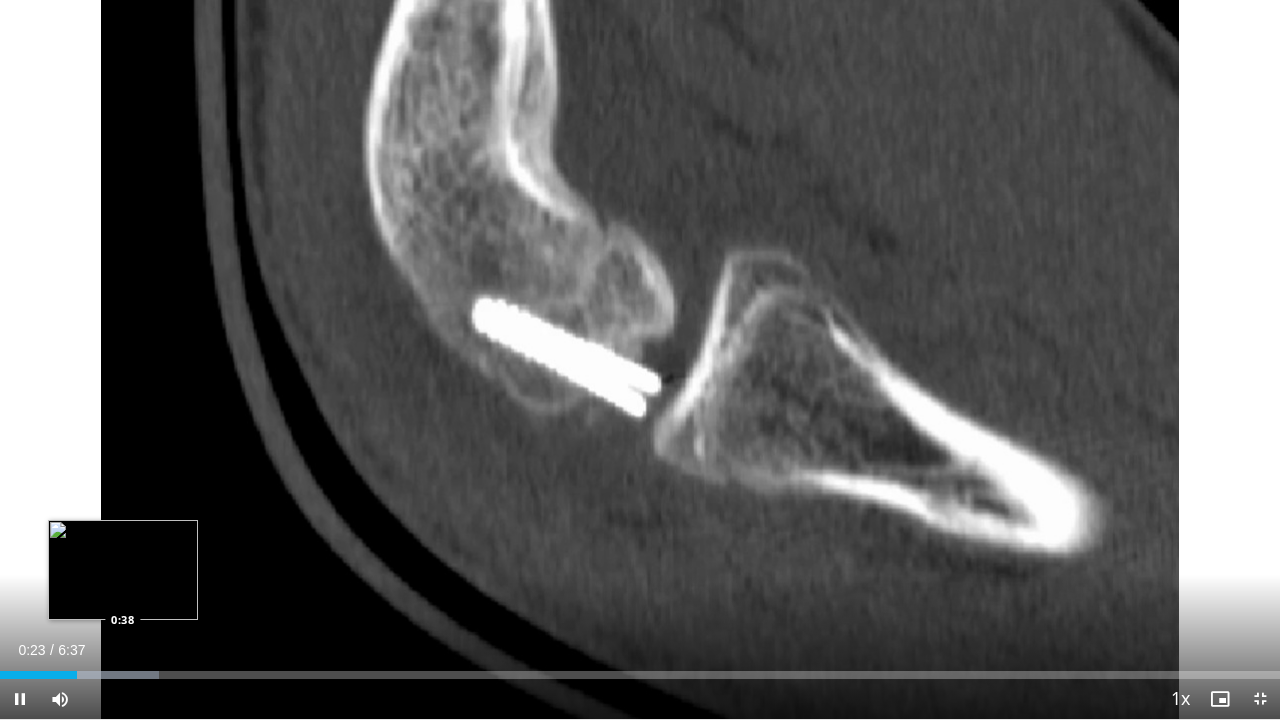 click on "Loaded :  12.45% 0:23 0:38" at bounding box center (640, 669) 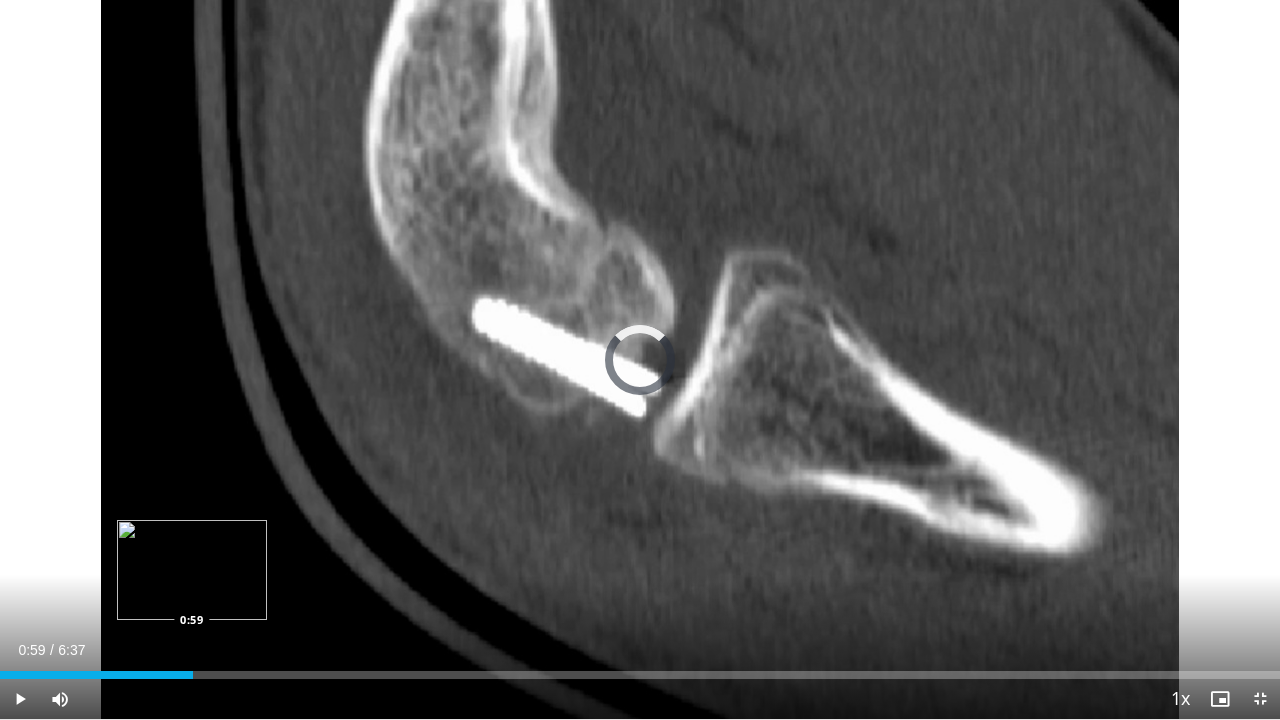 click on "Loaded : 12.58% 0:59 0:59" at bounding box center (640, 675) 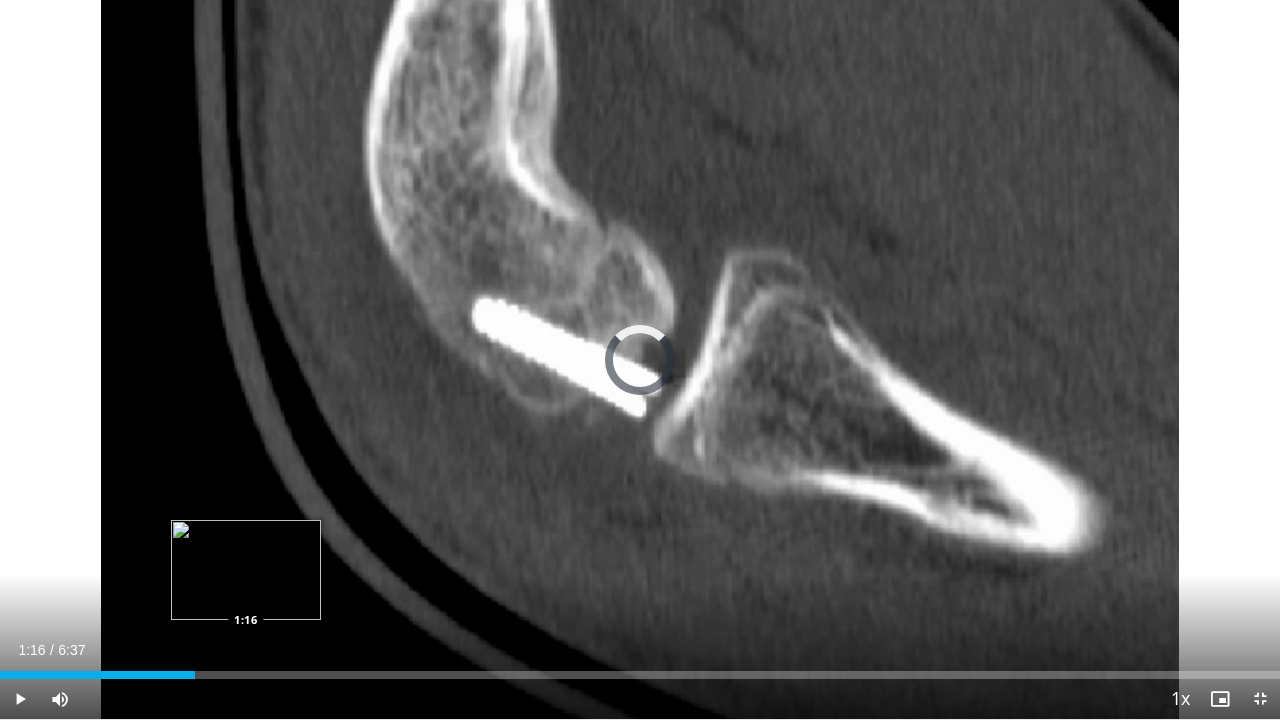 click on "Loaded :  15.10% 1:00 1:16" at bounding box center [640, 669] 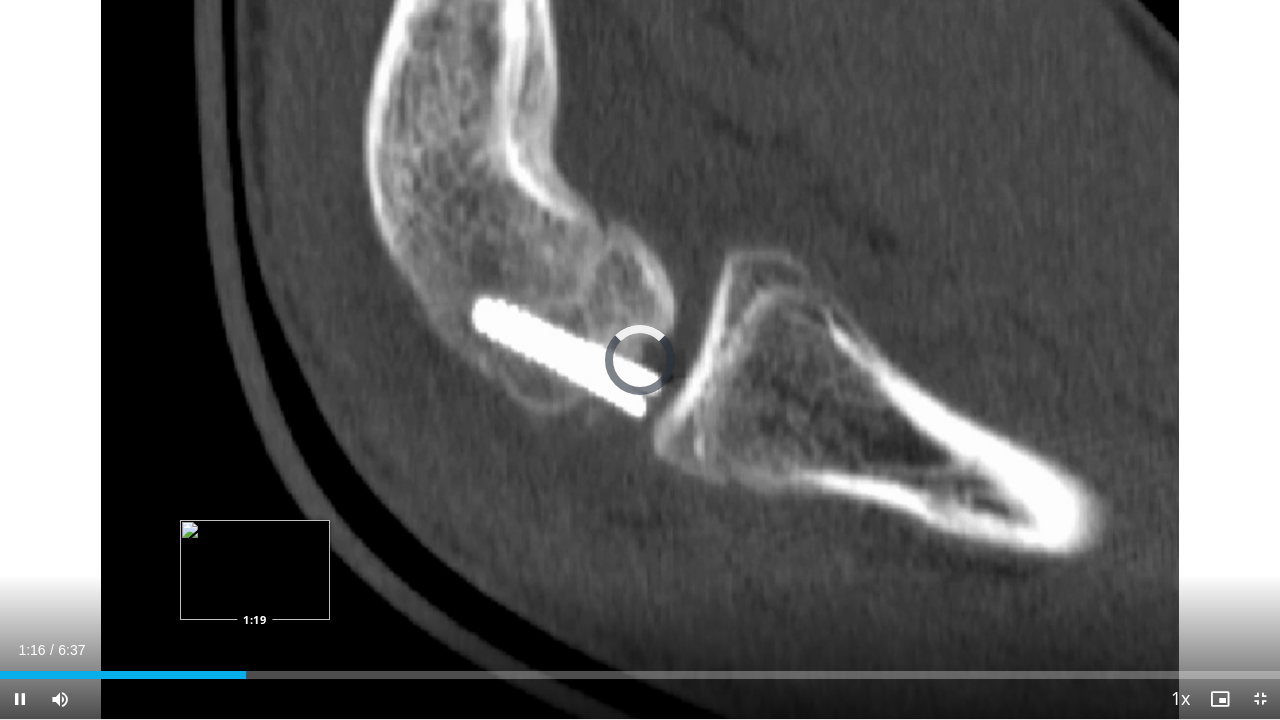 click on "Loaded :  0.00% 1:16 1:19" at bounding box center (640, 669) 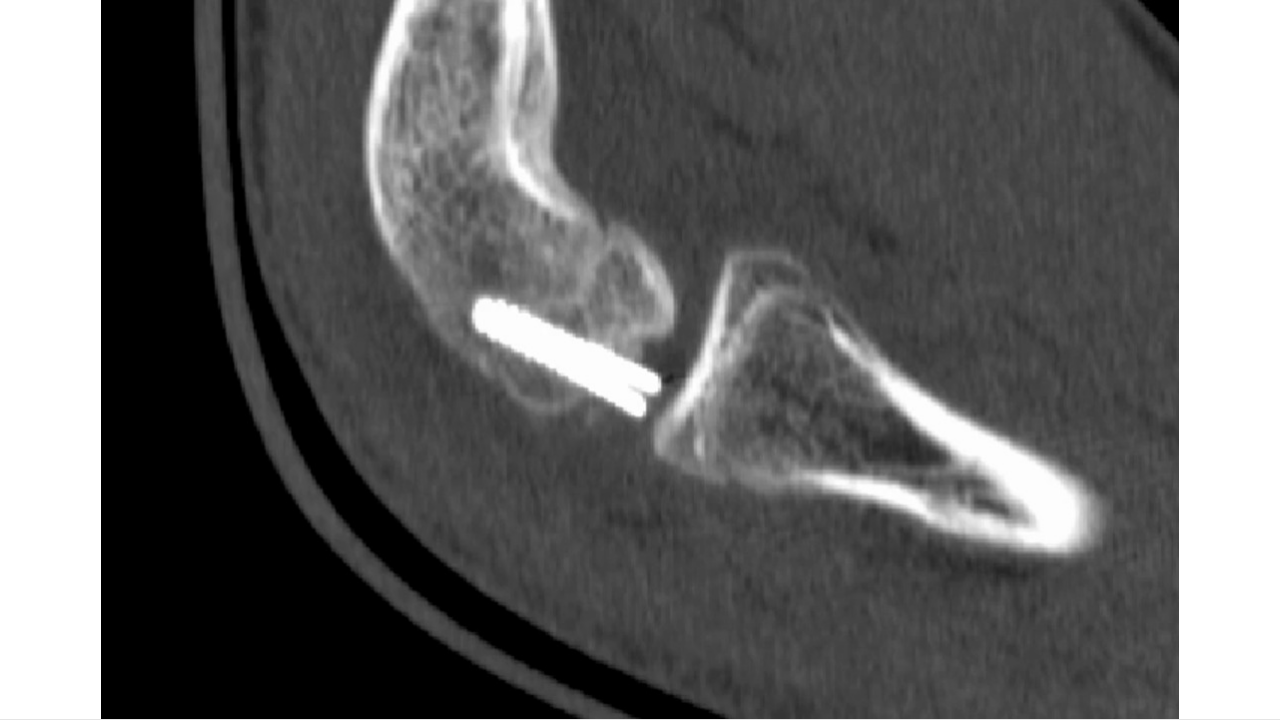 click on "**********" at bounding box center [640, 360] 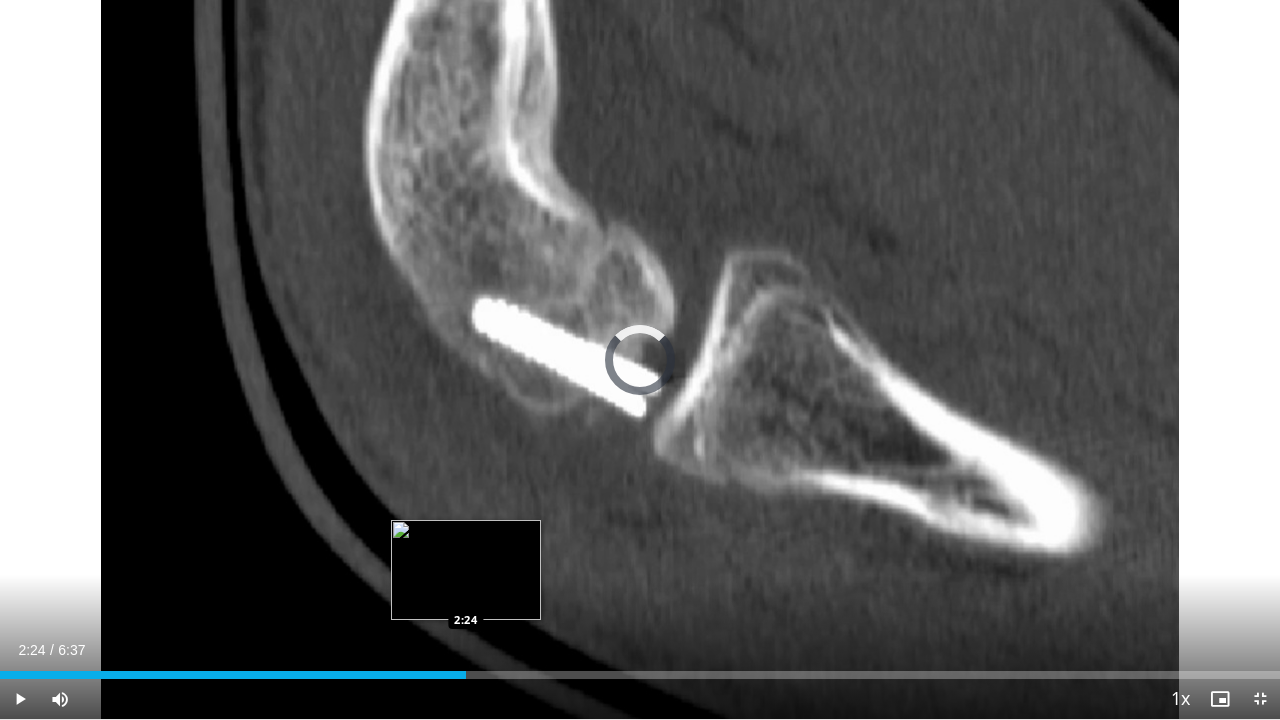 click on "Loaded :  25.17% 1:23 2:24" at bounding box center (640, 669) 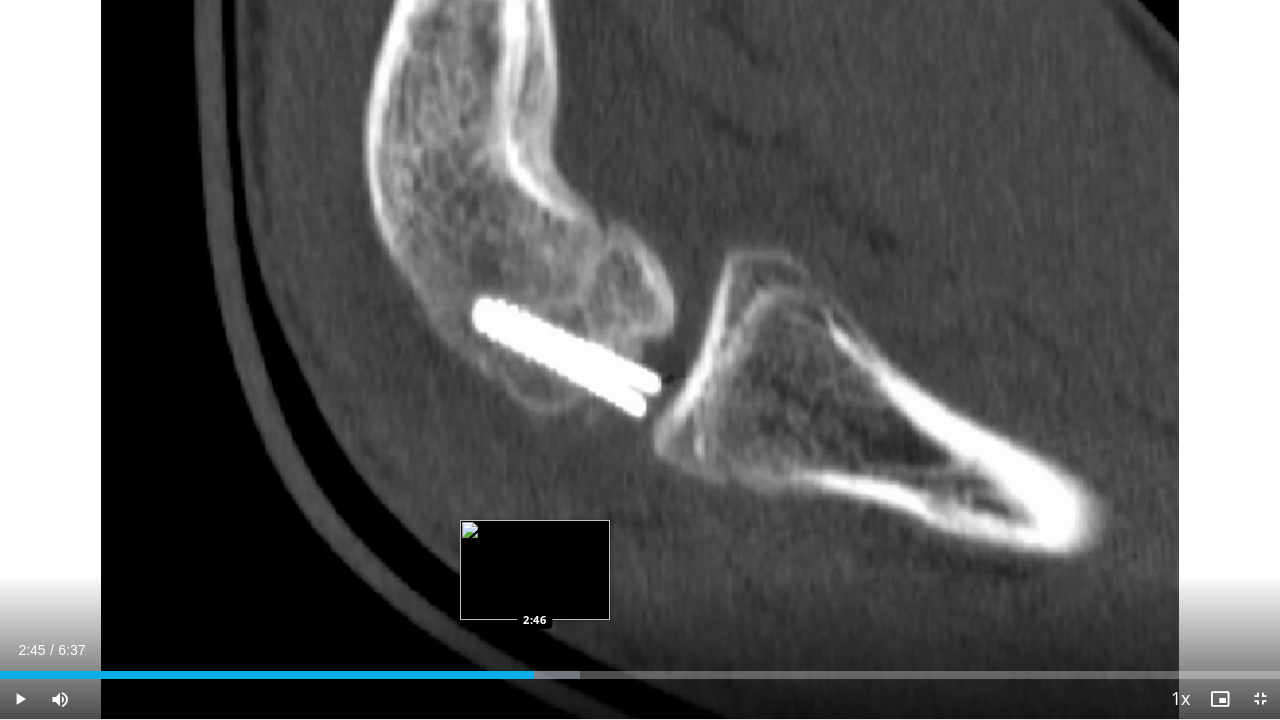 click on "Loaded :  45.30% 2:32 2:46" at bounding box center [640, 669] 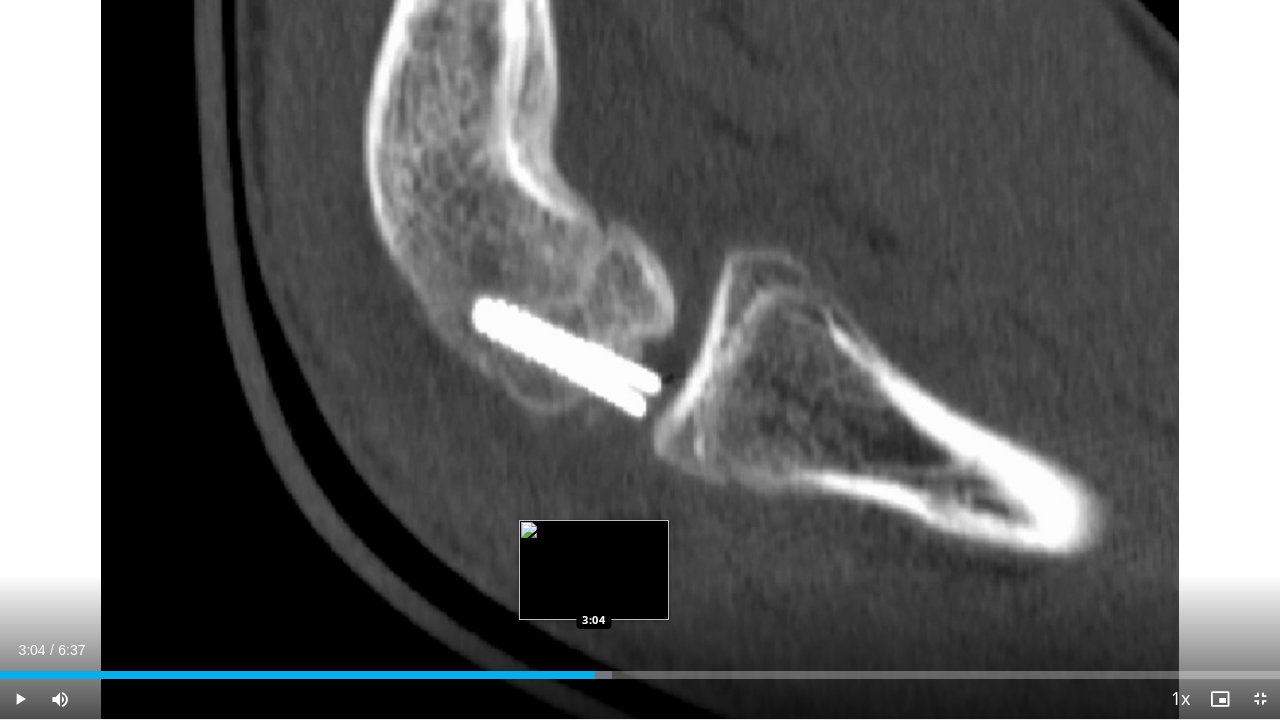 click on "Loaded : 47.82% 2:57 3:04" at bounding box center (640, 669) 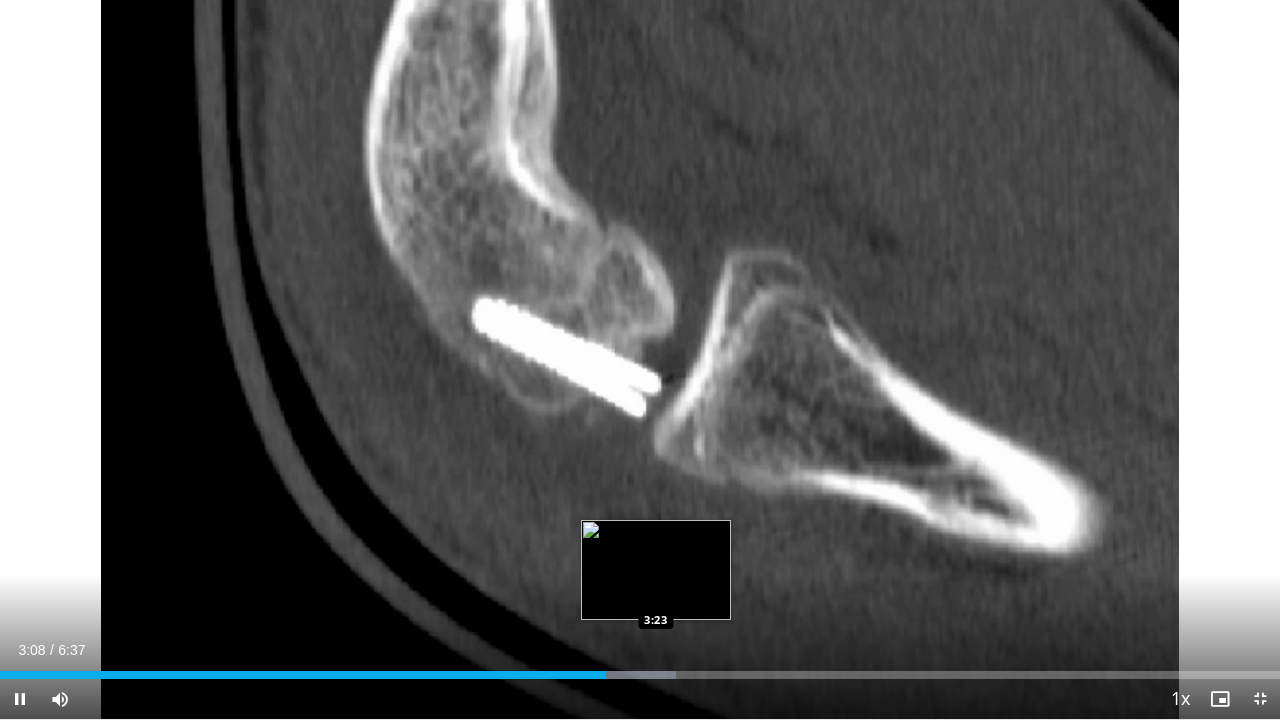 click on "Loaded :  52.85% 3:08 3:23" at bounding box center (640, 669) 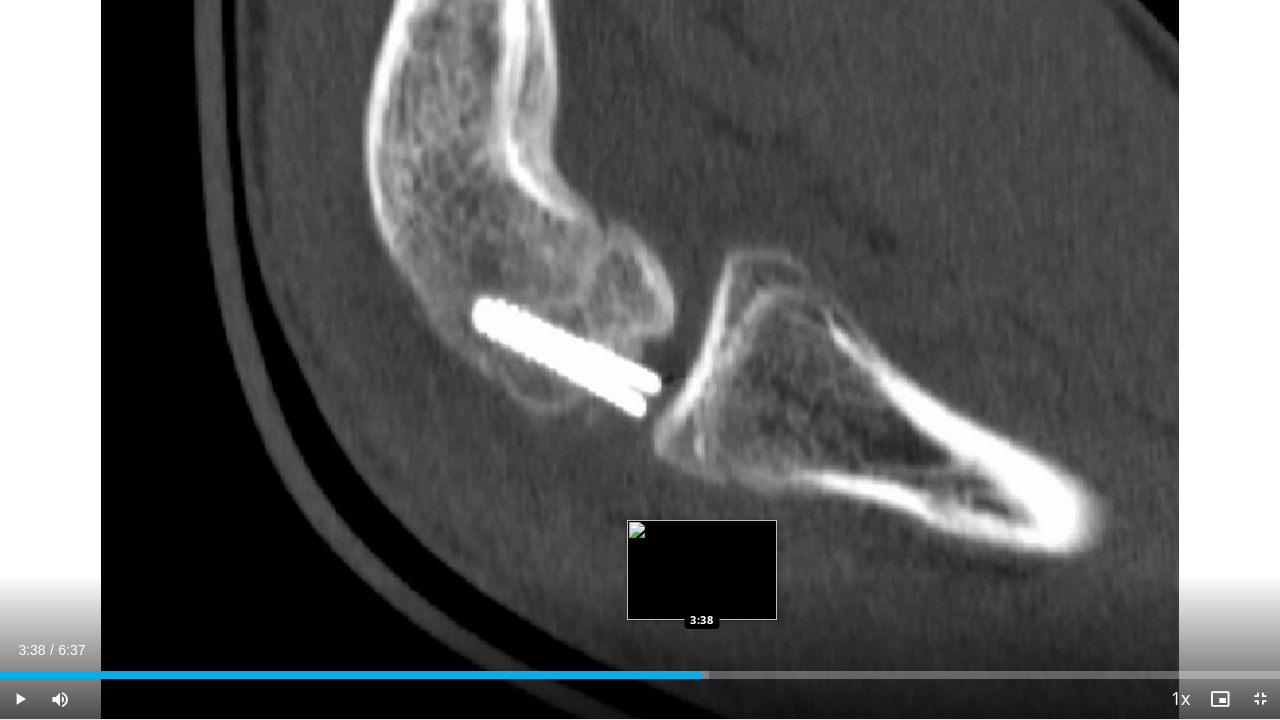 click at bounding box center [635, 675] 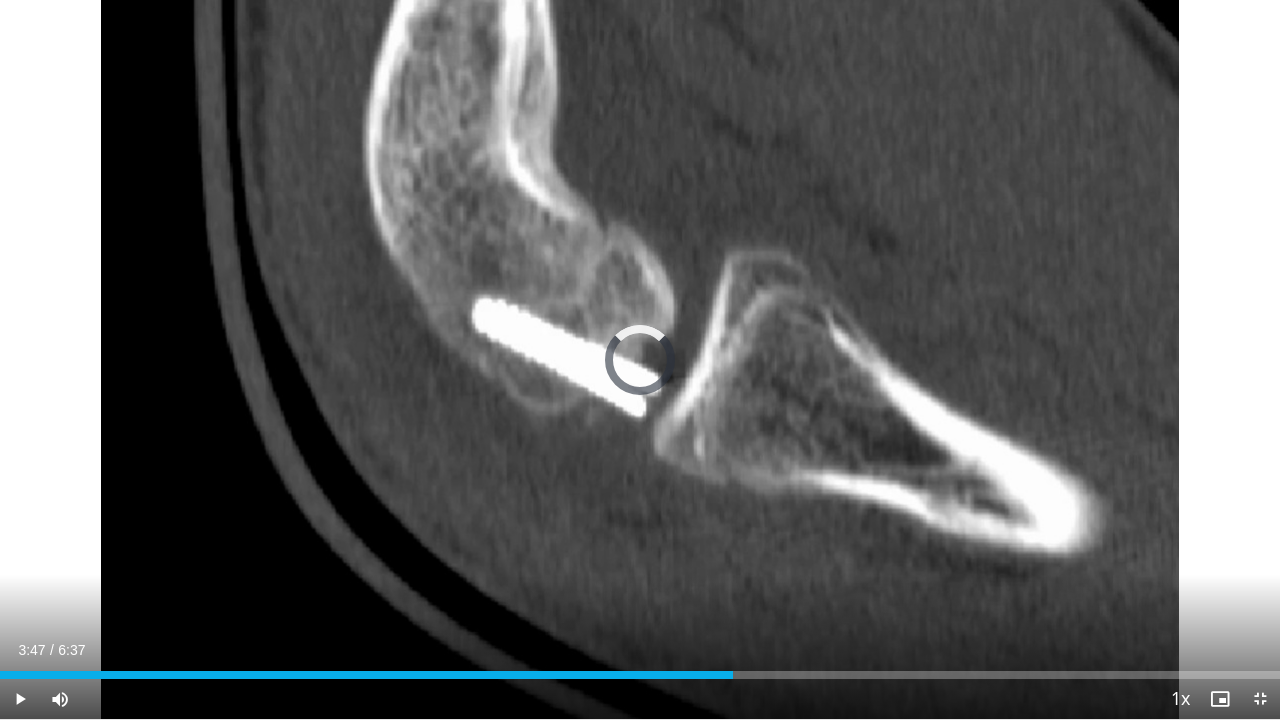 click on "Loaded : 55.37% 3:47 3:47" at bounding box center [640, 675] 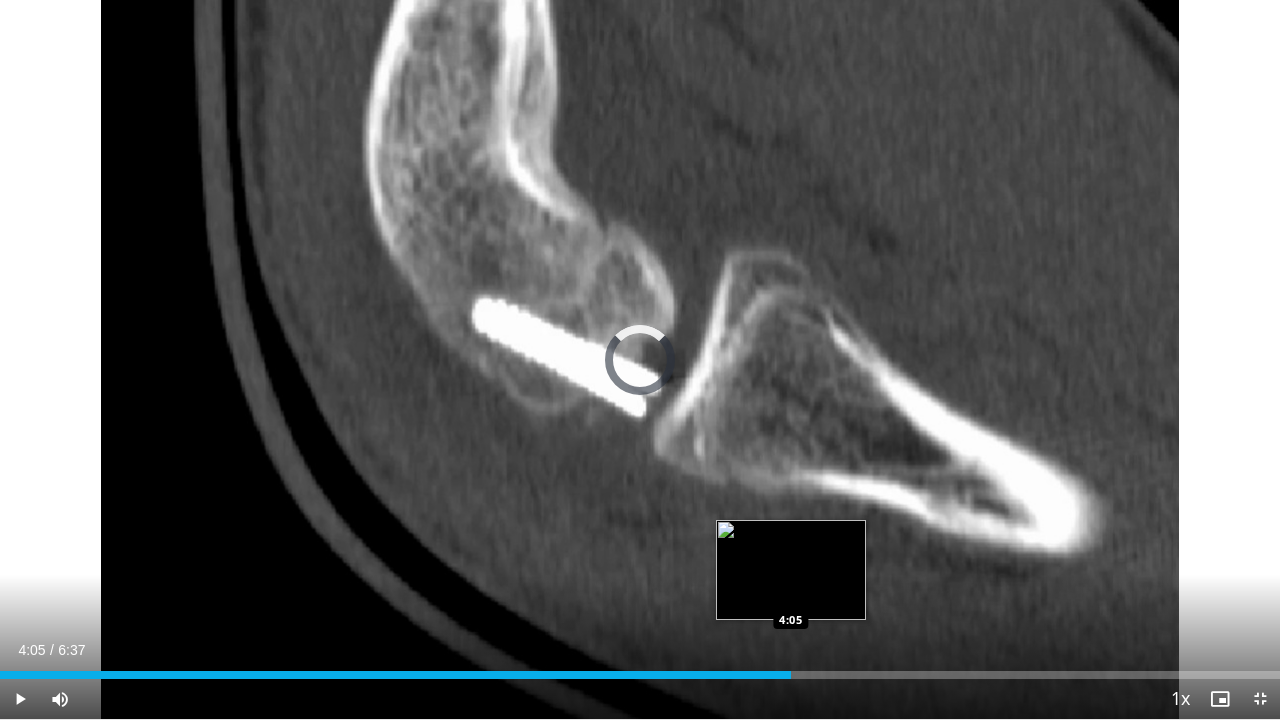 click on "Loaded : 0.00% 4:05 4:05" at bounding box center (640, 675) 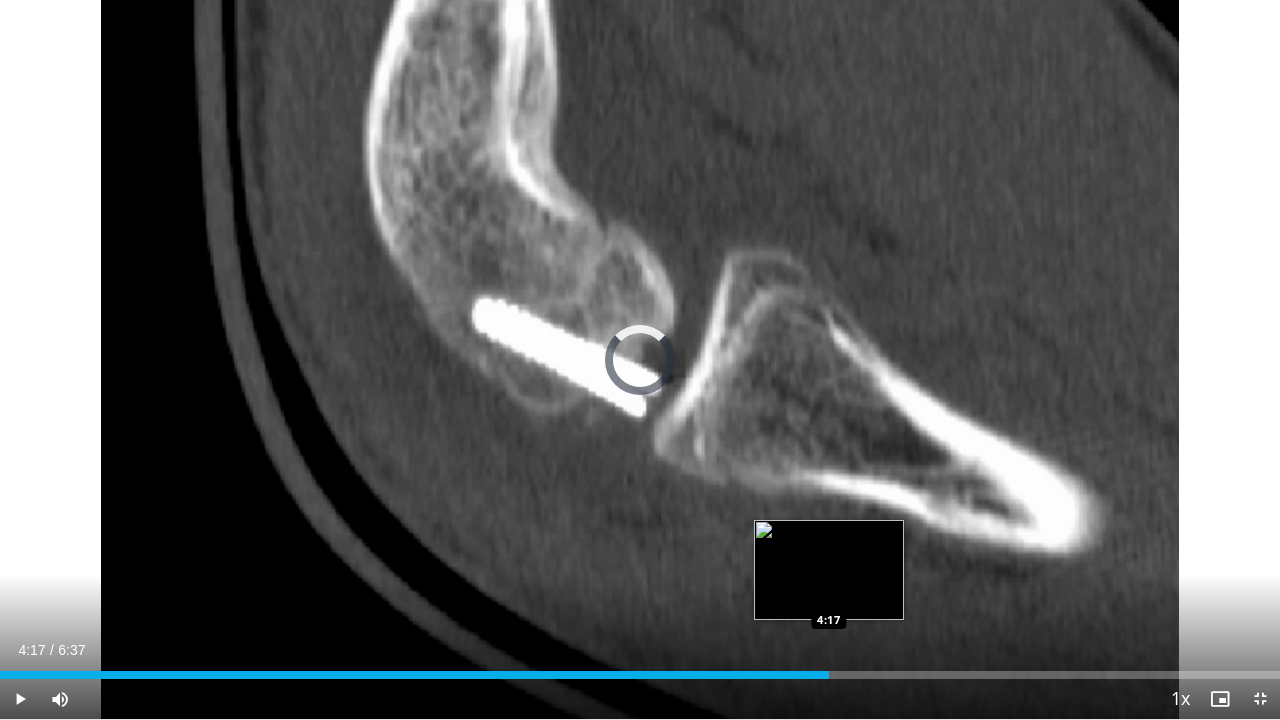 click on "Loaded :  0.00% 4:17 4:17" at bounding box center [640, 675] 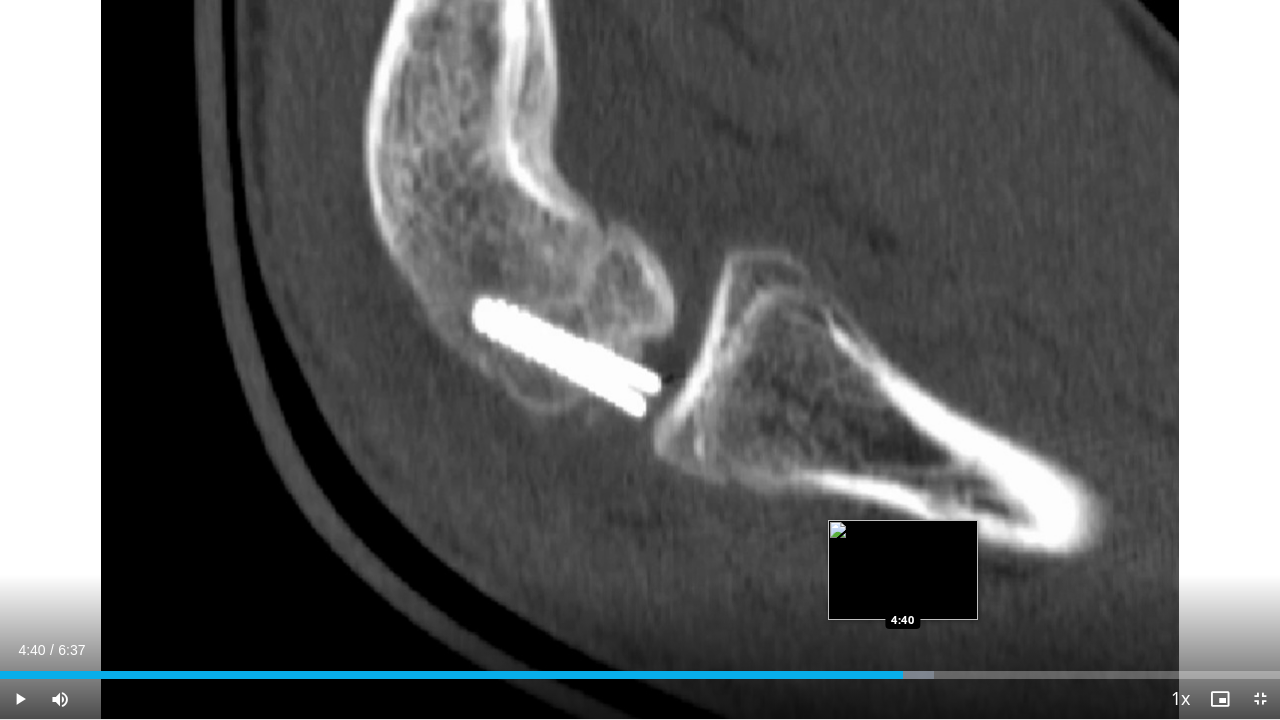 click at bounding box center [869, 675] 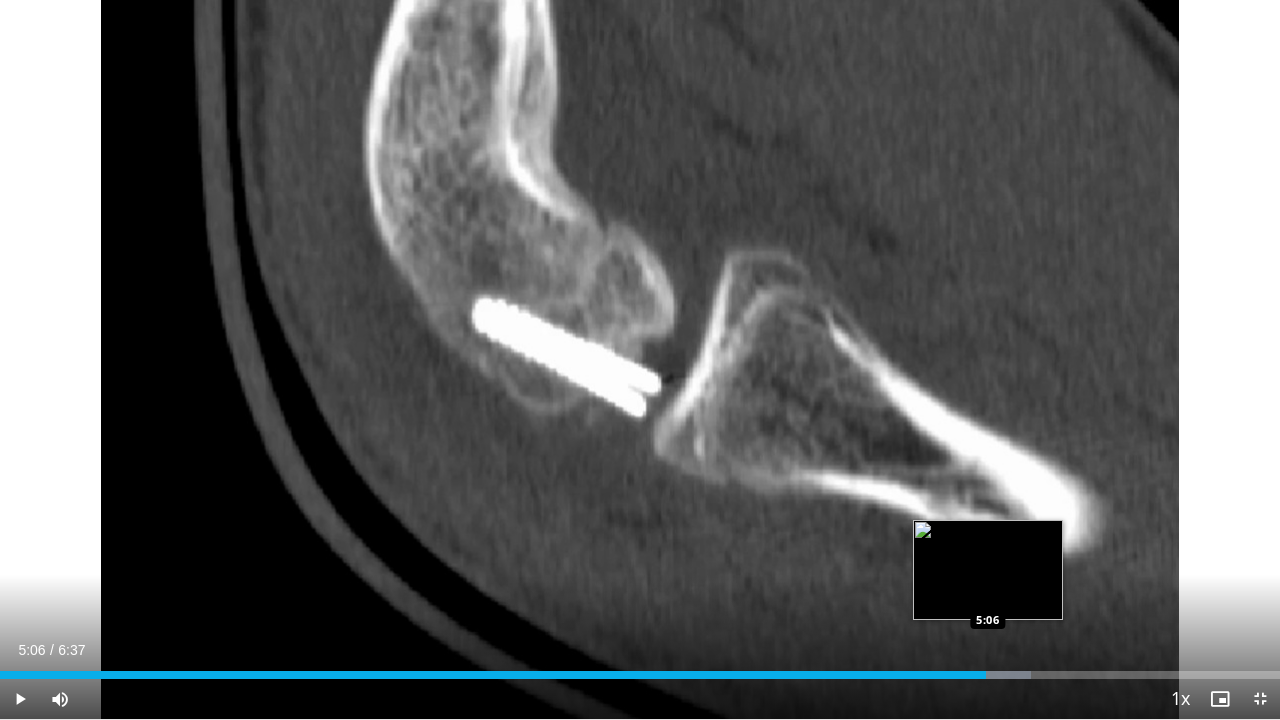 click at bounding box center [929, 675] 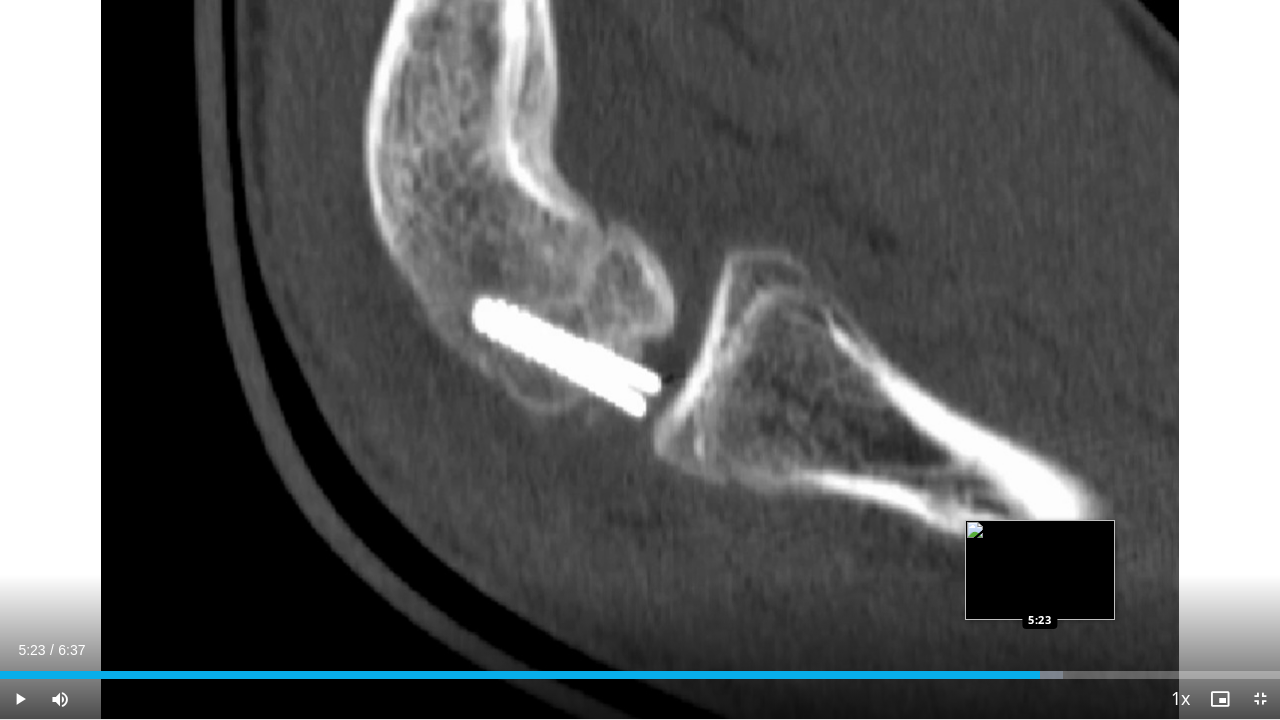 click on "Loaded : 83.05% 5:23 5:23" at bounding box center [640, 669] 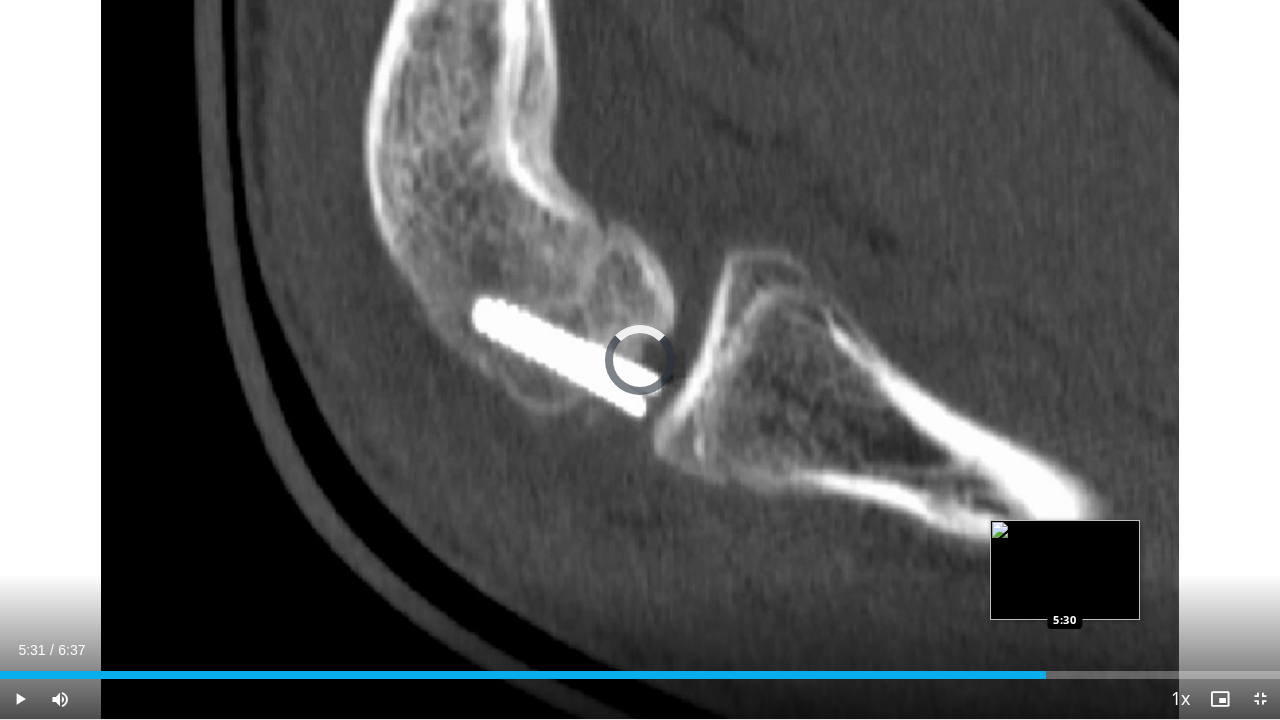 click on "Loaded :  0.00% 5:25 5:30" at bounding box center (640, 669) 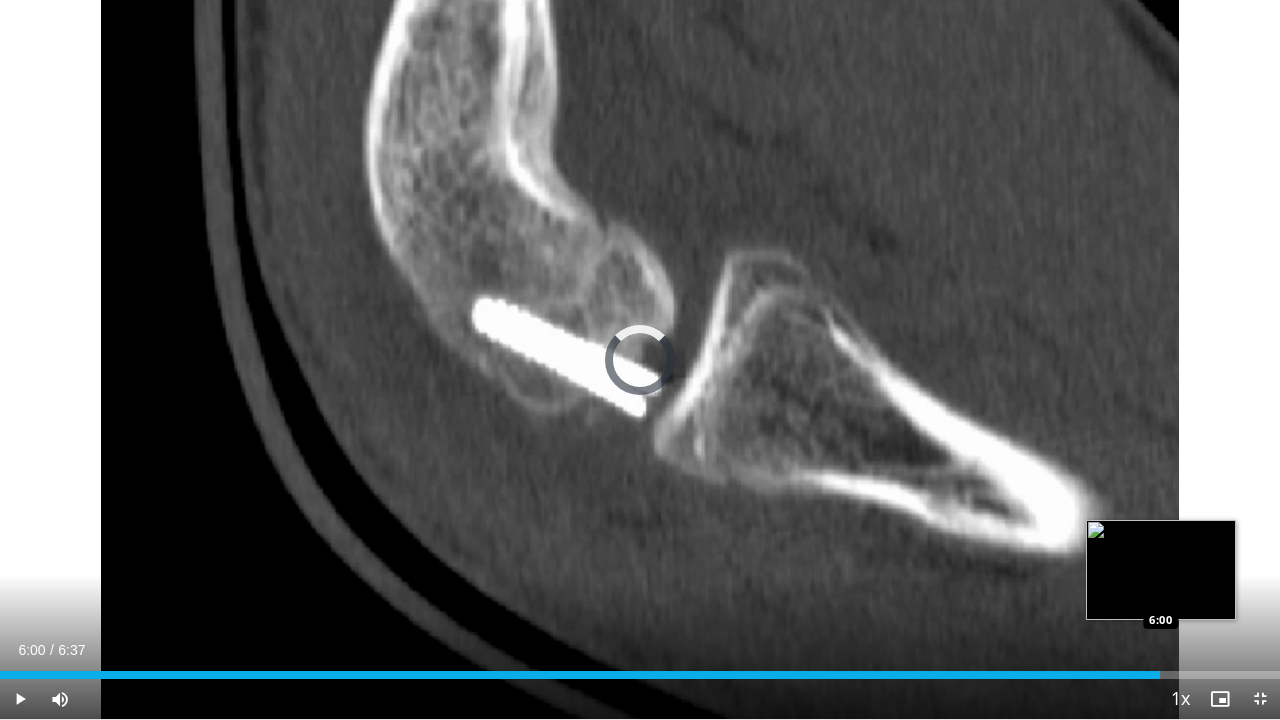 click on "Loaded :  0.00% 6:00 6:00" at bounding box center (640, 675) 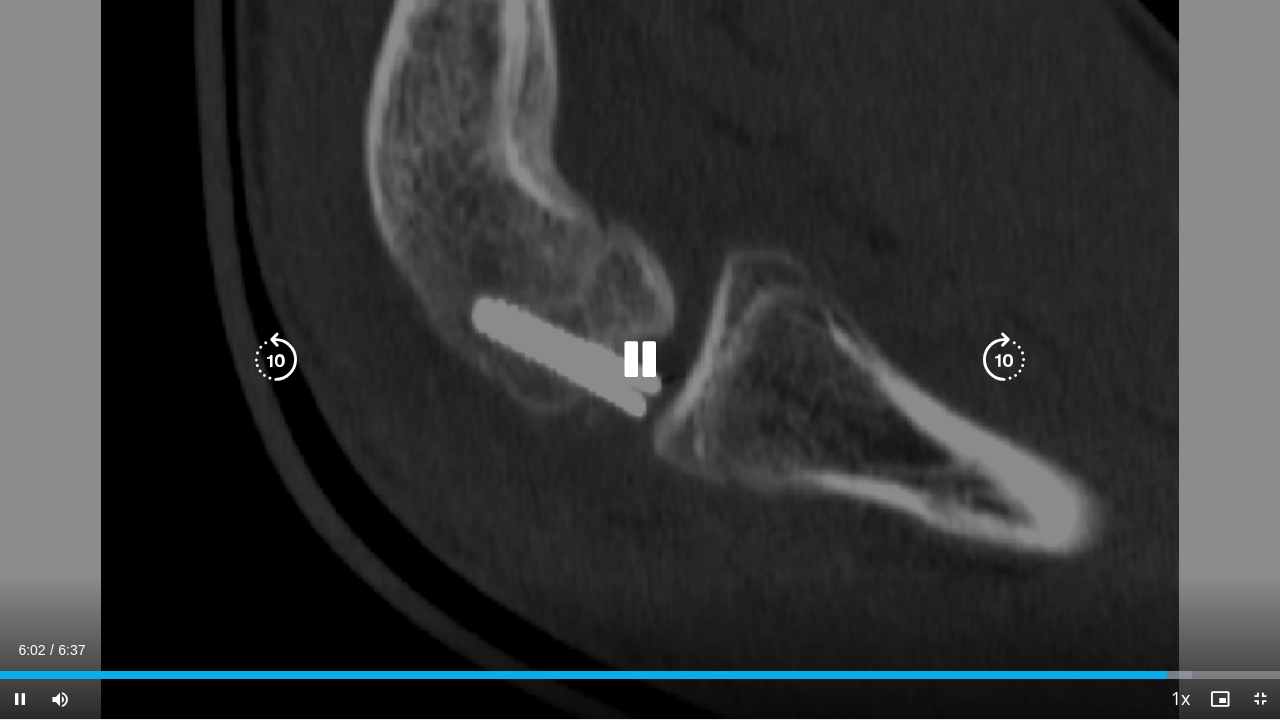 click on "10 seconds
Tap to unmute" at bounding box center (640, 359) 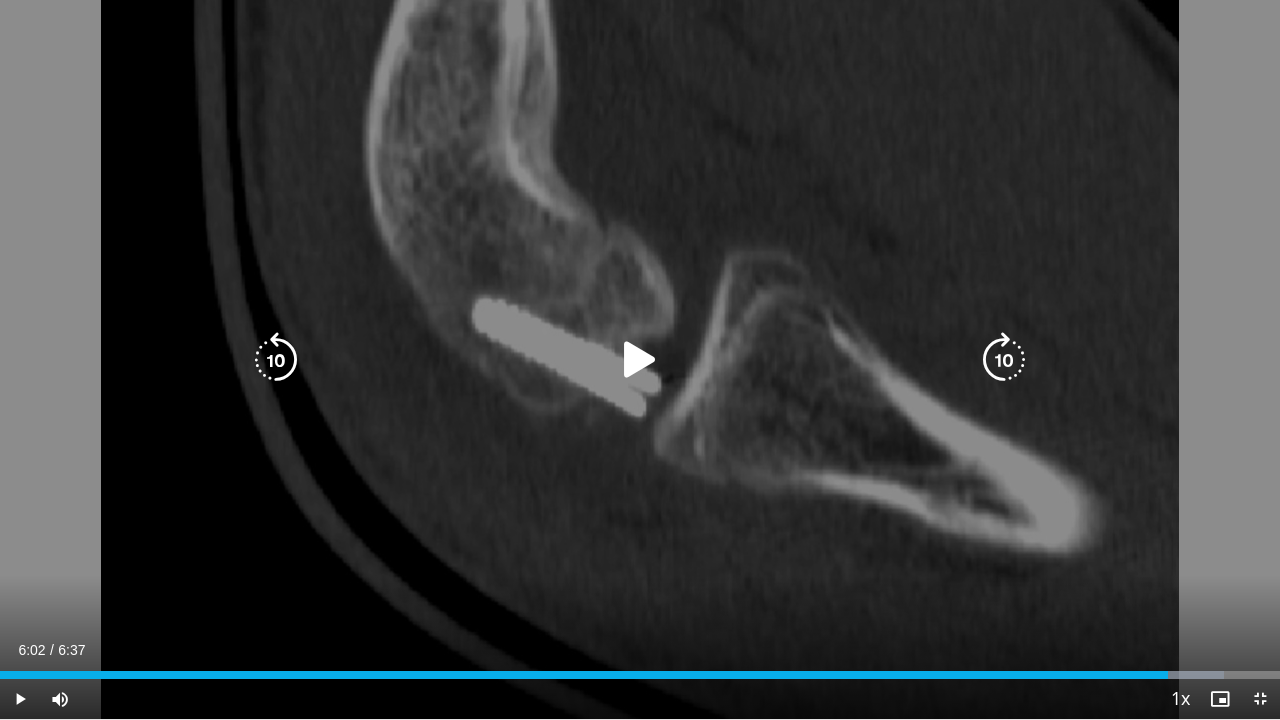 click at bounding box center [640, 360] 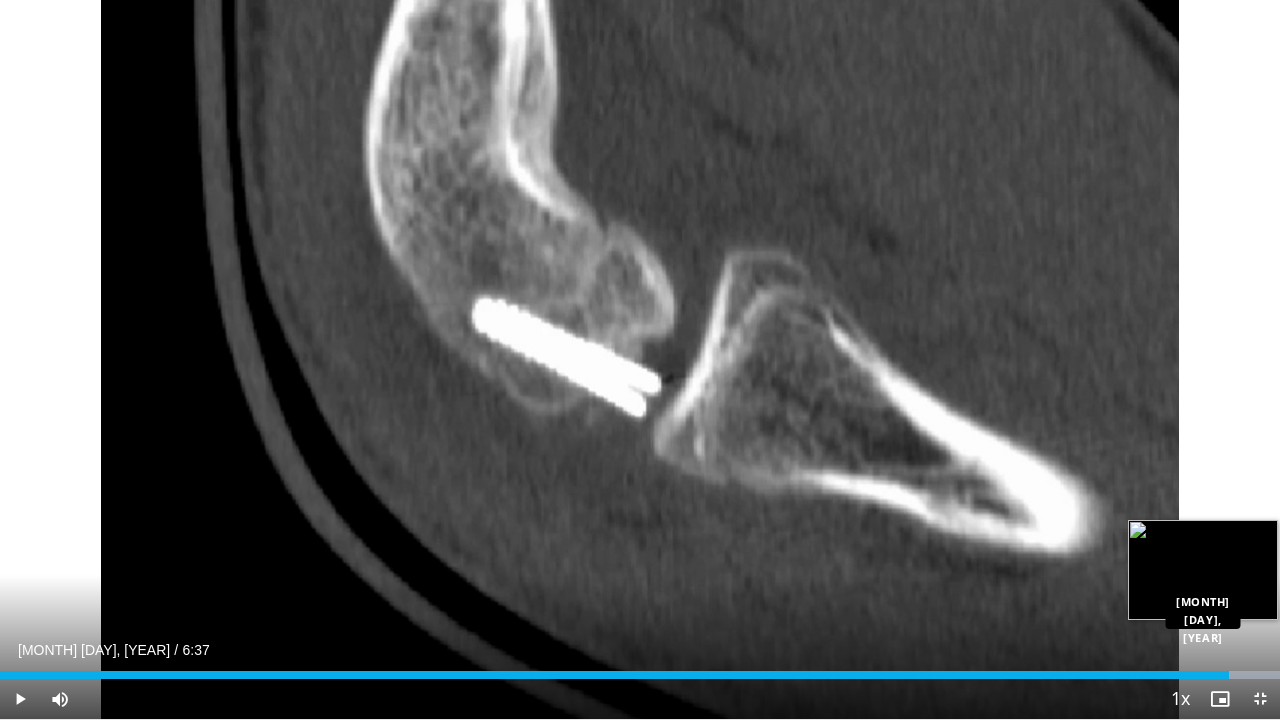 click on "Loaded : 100.00% 6:21 6:21" at bounding box center (640, 675) 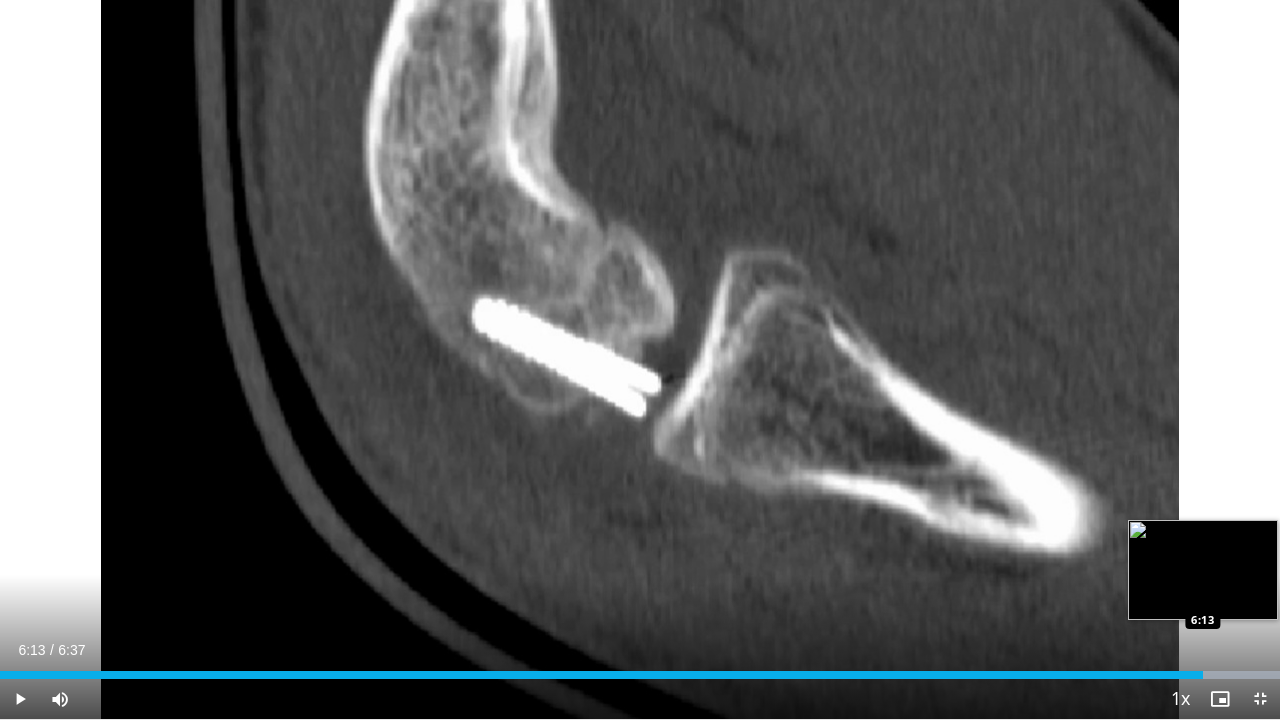 click on "Loaded :  100.00% 6:13 6:13" at bounding box center [640, 669] 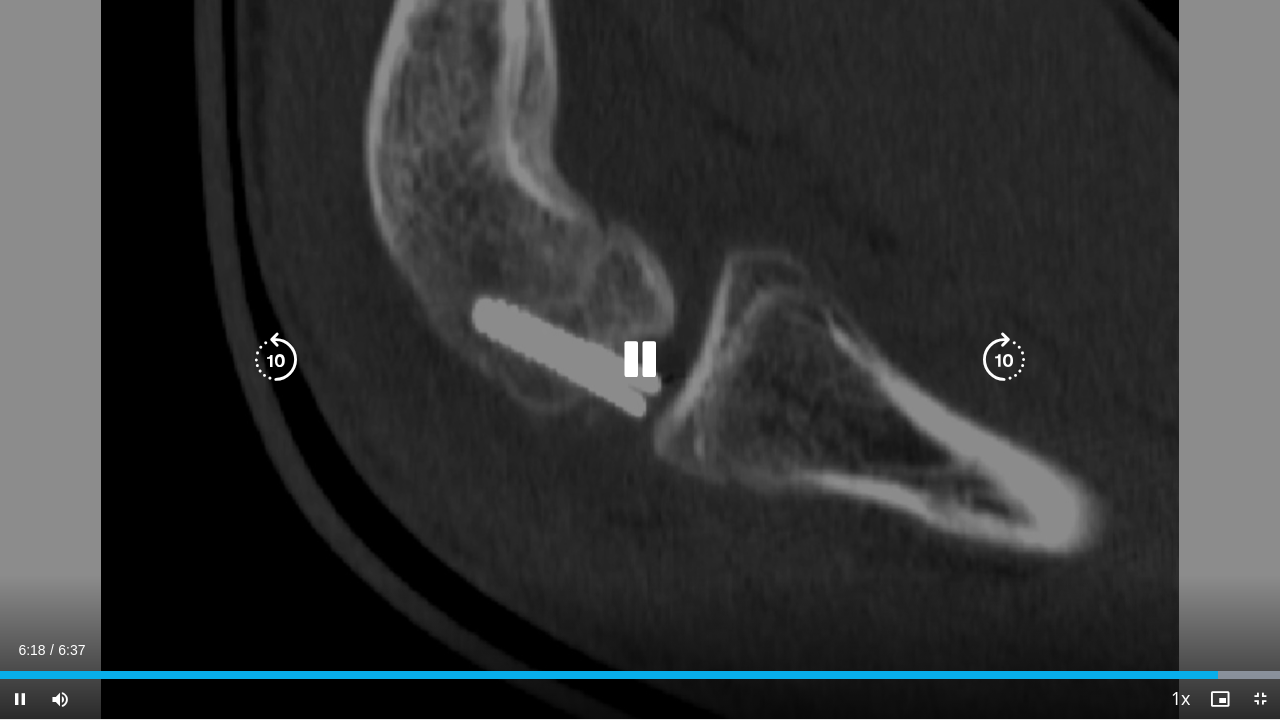 click at bounding box center (640, 360) 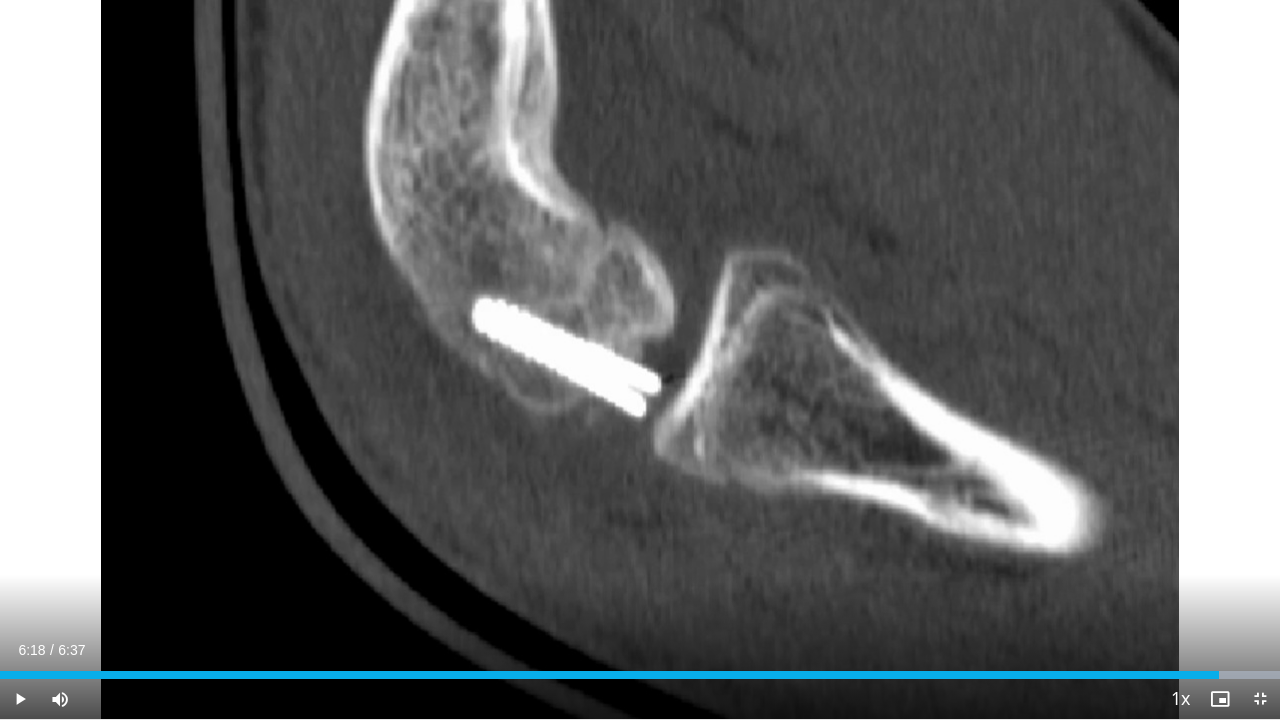 type 